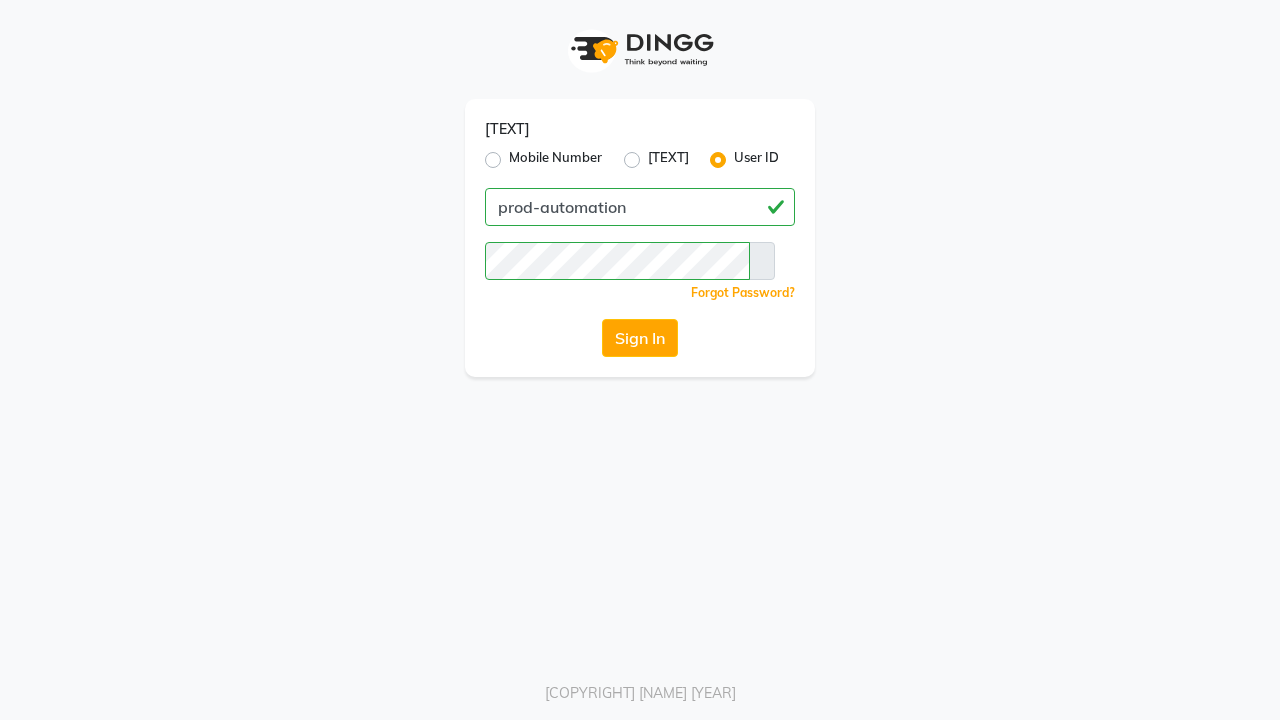 scroll, scrollTop: 0, scrollLeft: 0, axis: both 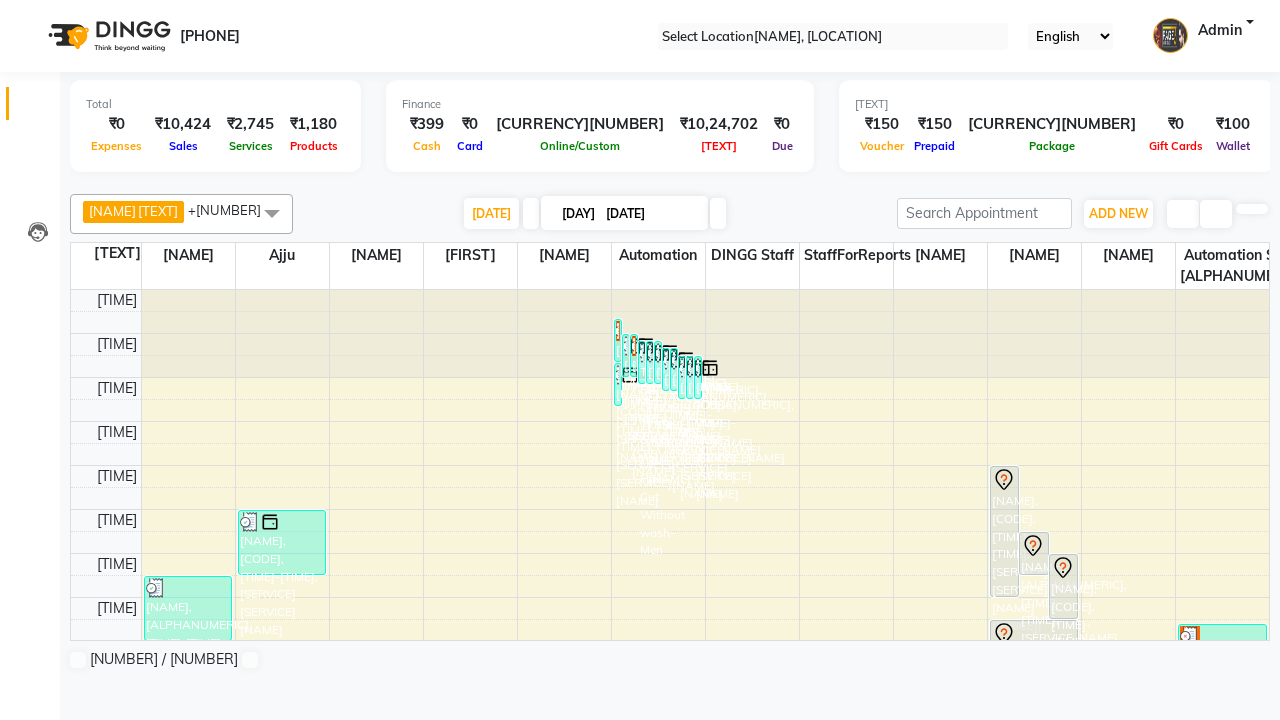 click at bounding box center (31, 8) 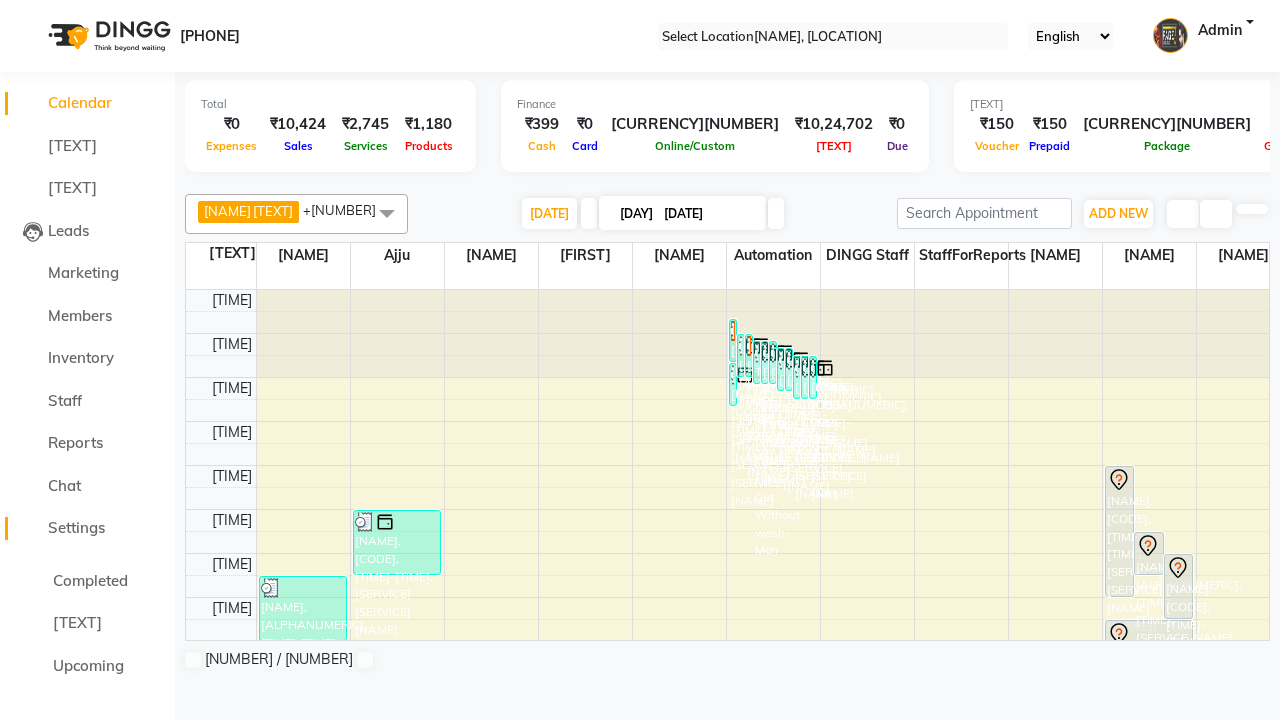 click on "Settings" at bounding box center [76, 527] 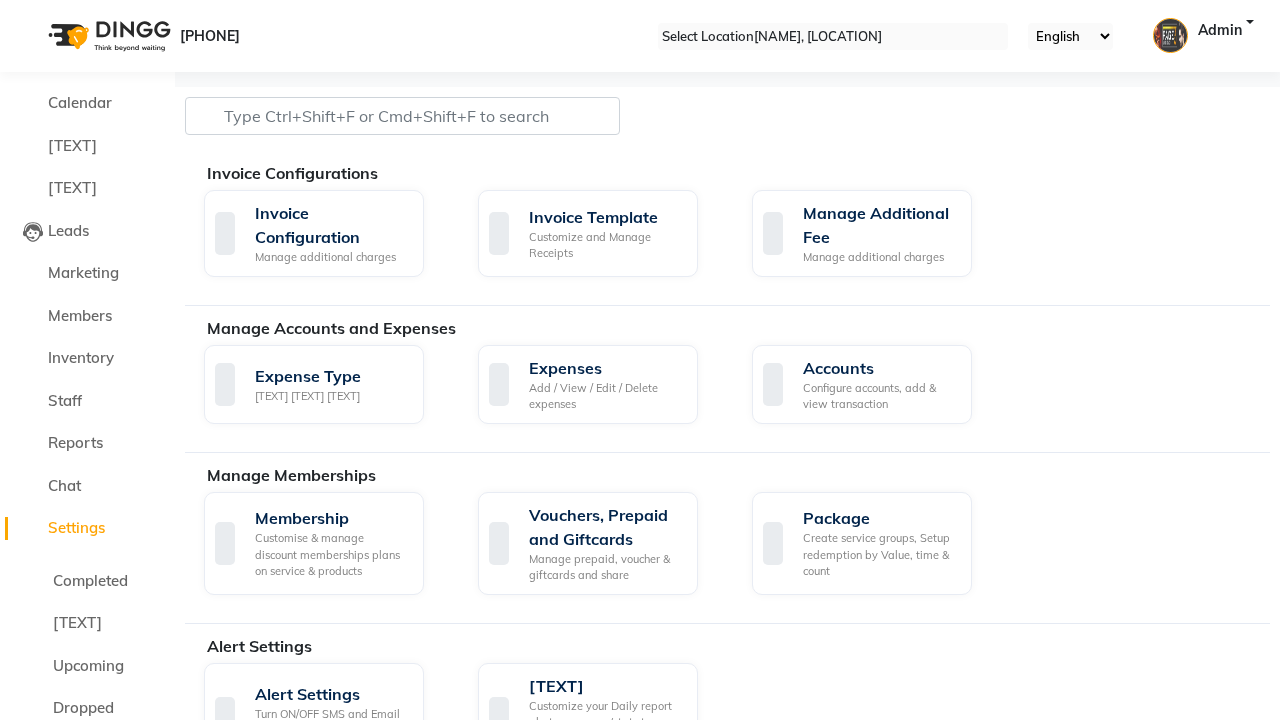 click at bounding box center [31, 8] 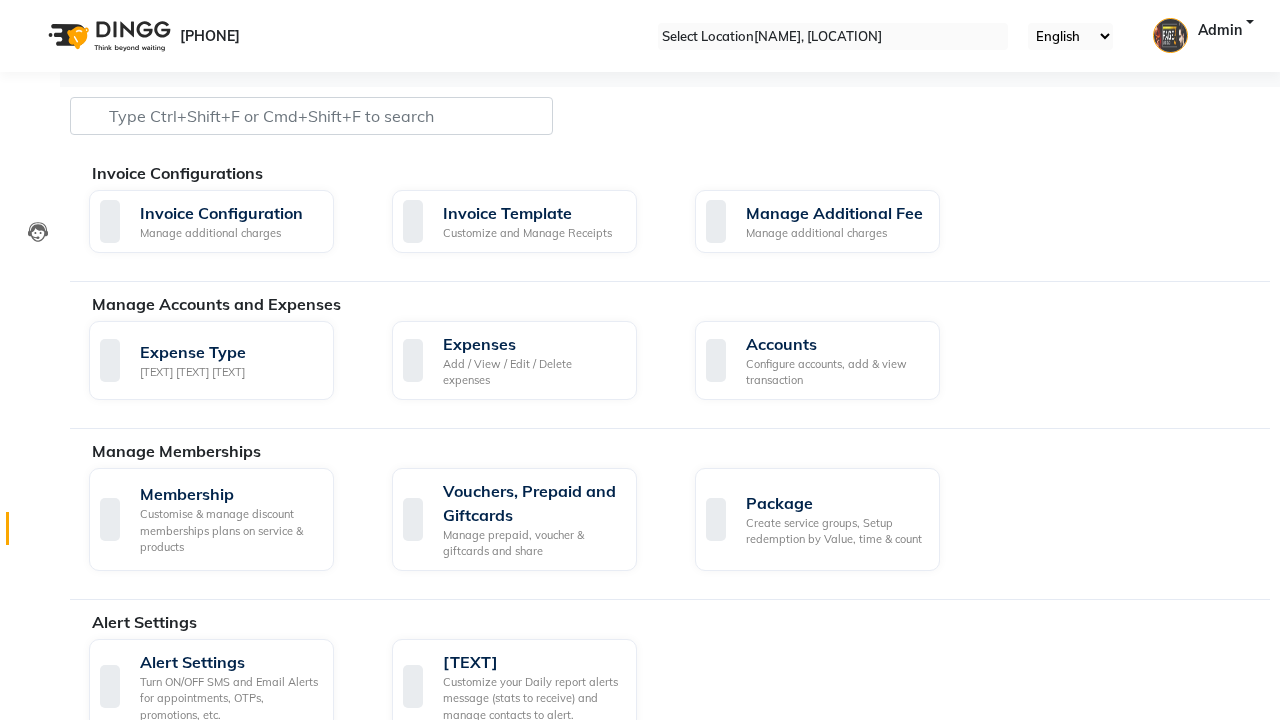 click at bounding box center [38, 533] 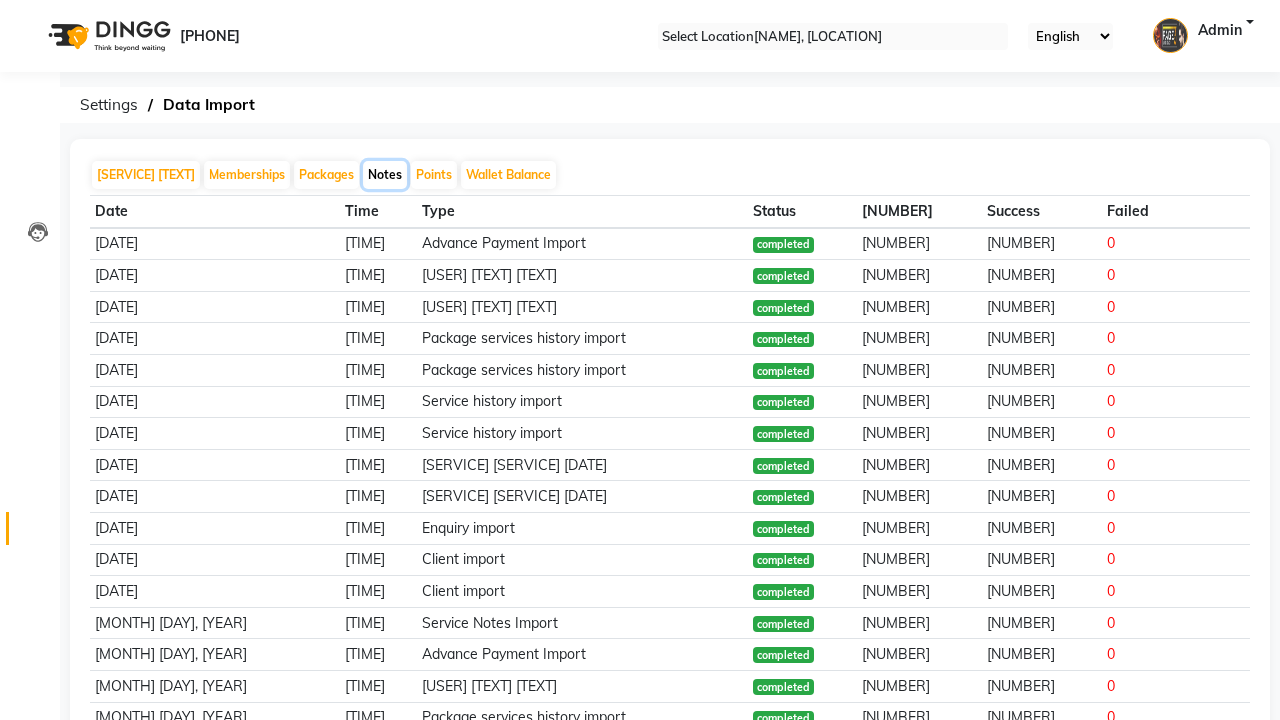 click on "Notes" at bounding box center [385, 175] 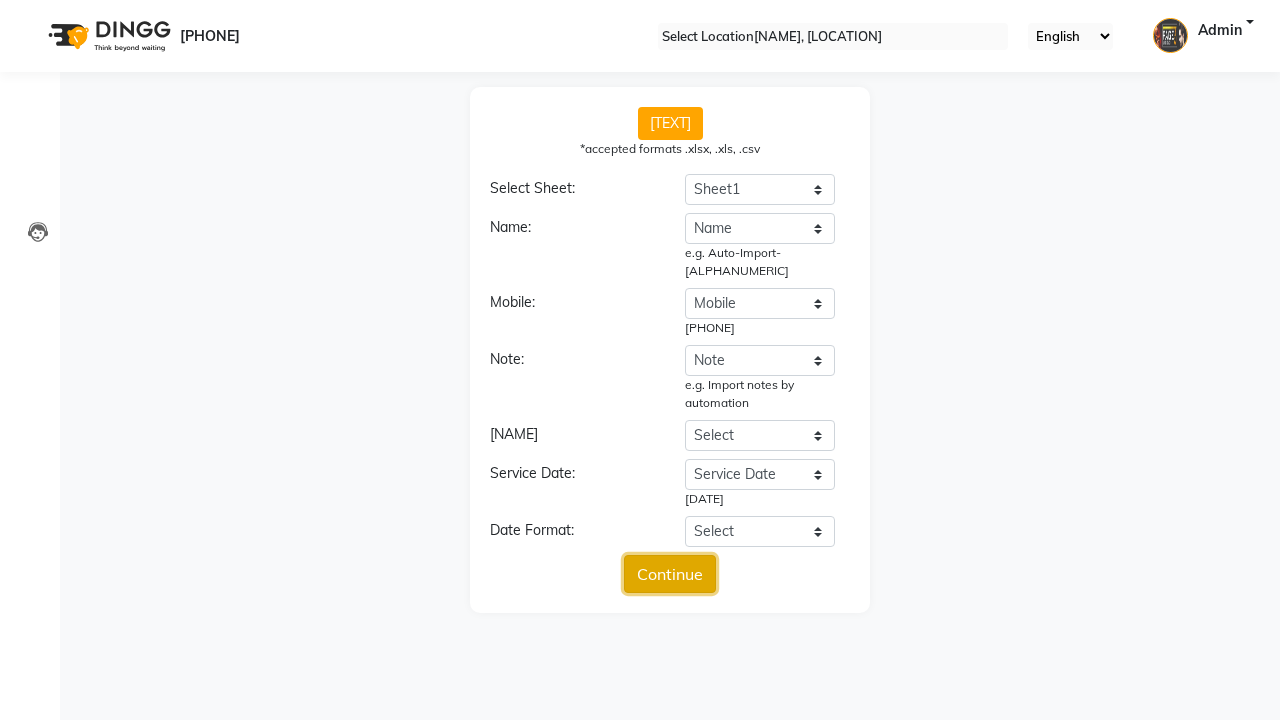 click on "Continue" at bounding box center [670, 574] 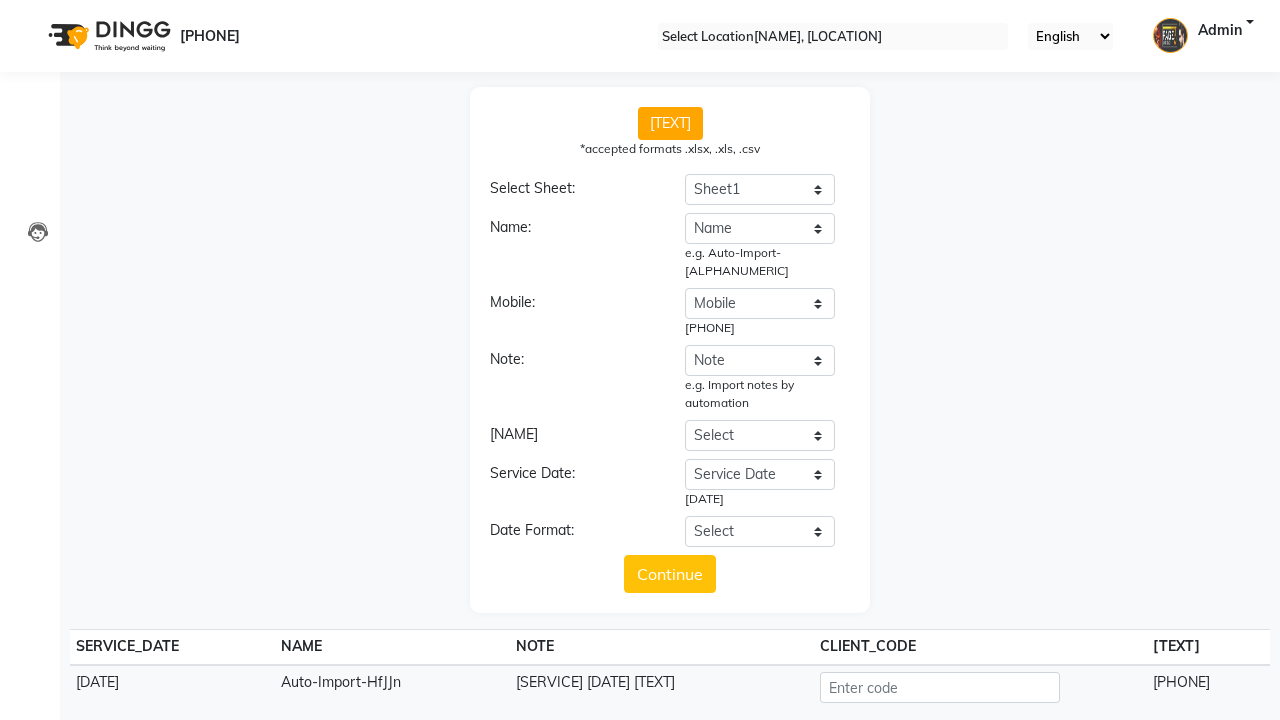 click on "Upload" at bounding box center [670, 788] 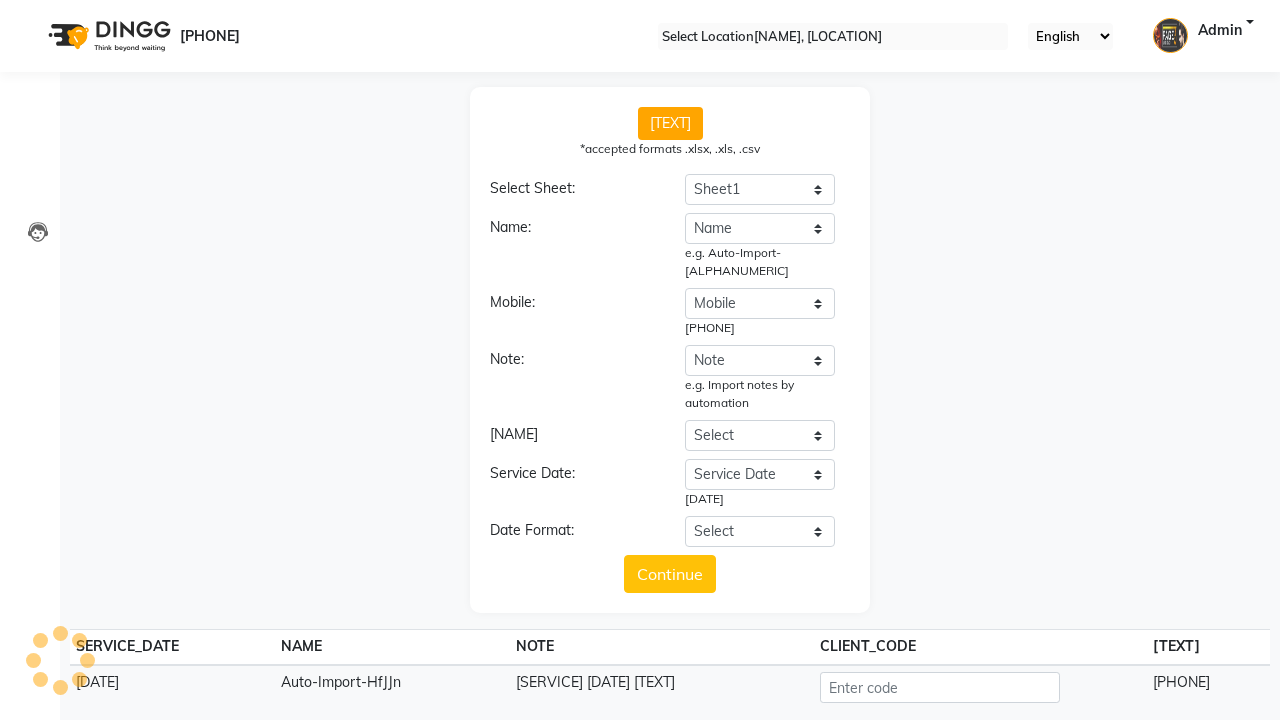 scroll, scrollTop: 97, scrollLeft: 0, axis: vertical 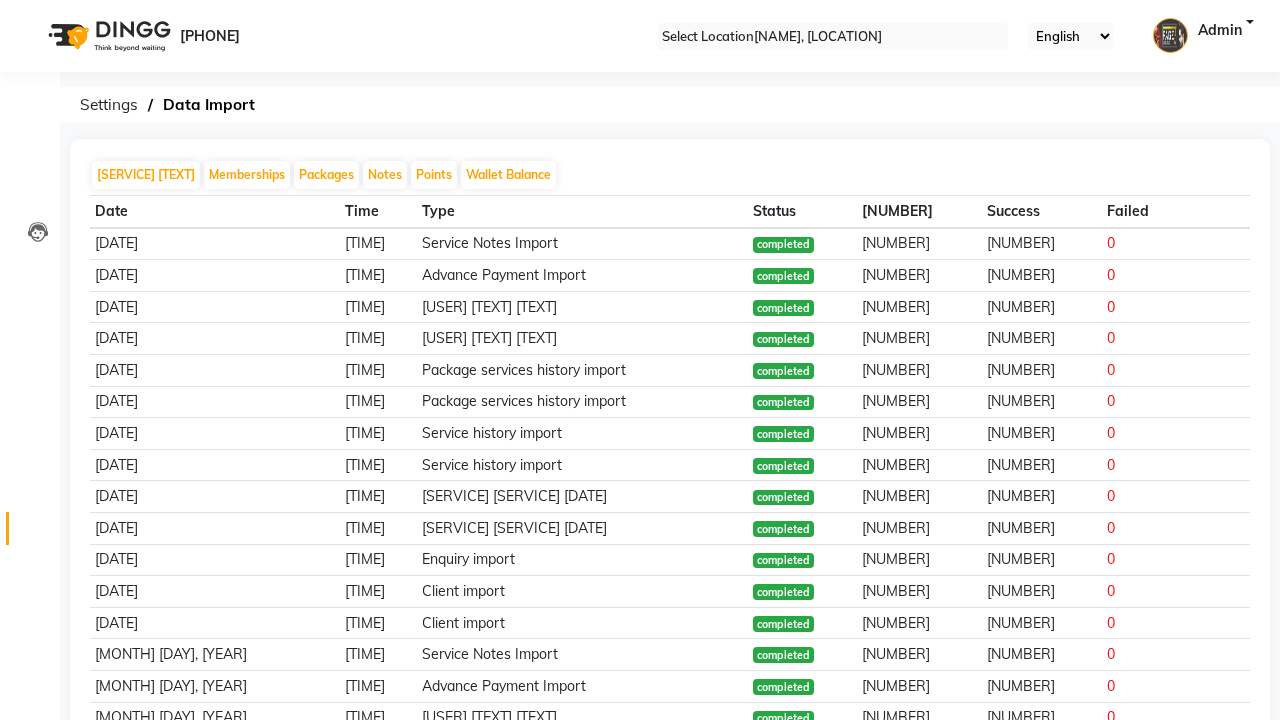 click on "[SERVICE] [SERVICE] [DATE] [NUMBER] [NUMBER] [NUMBER]." at bounding box center (640, 25442) 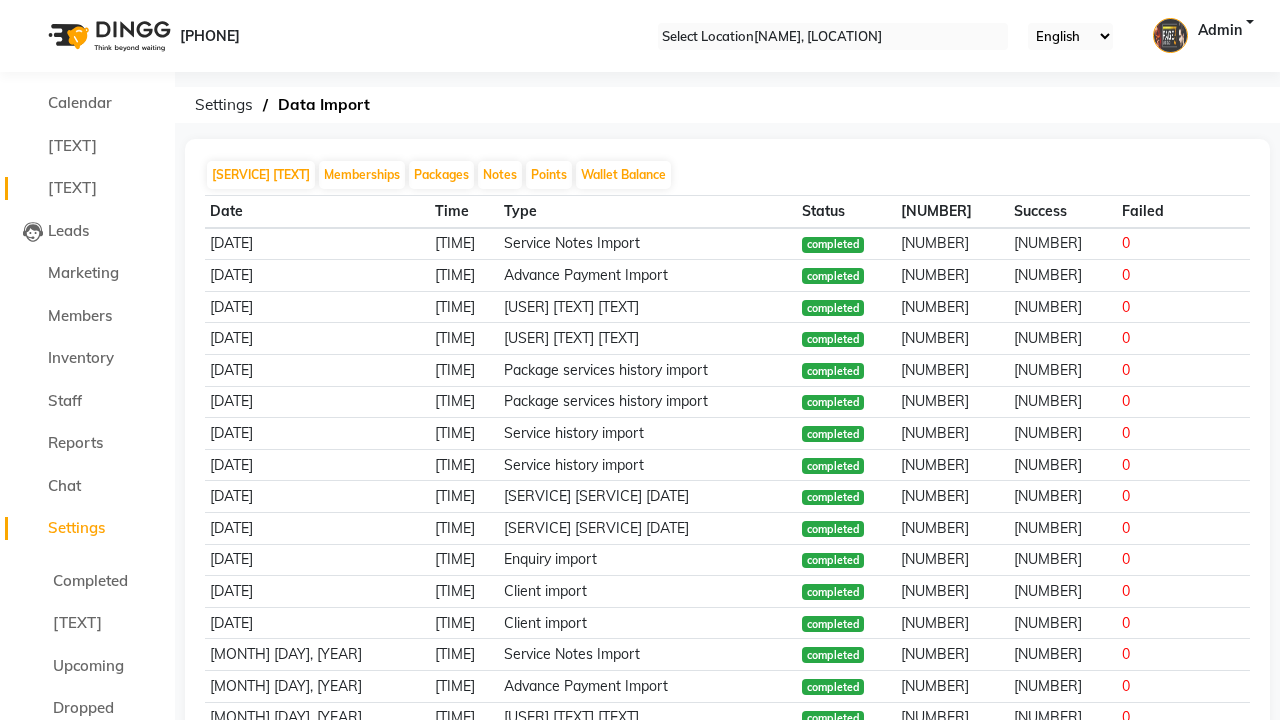 click on "[TEXT]" at bounding box center (72, 187) 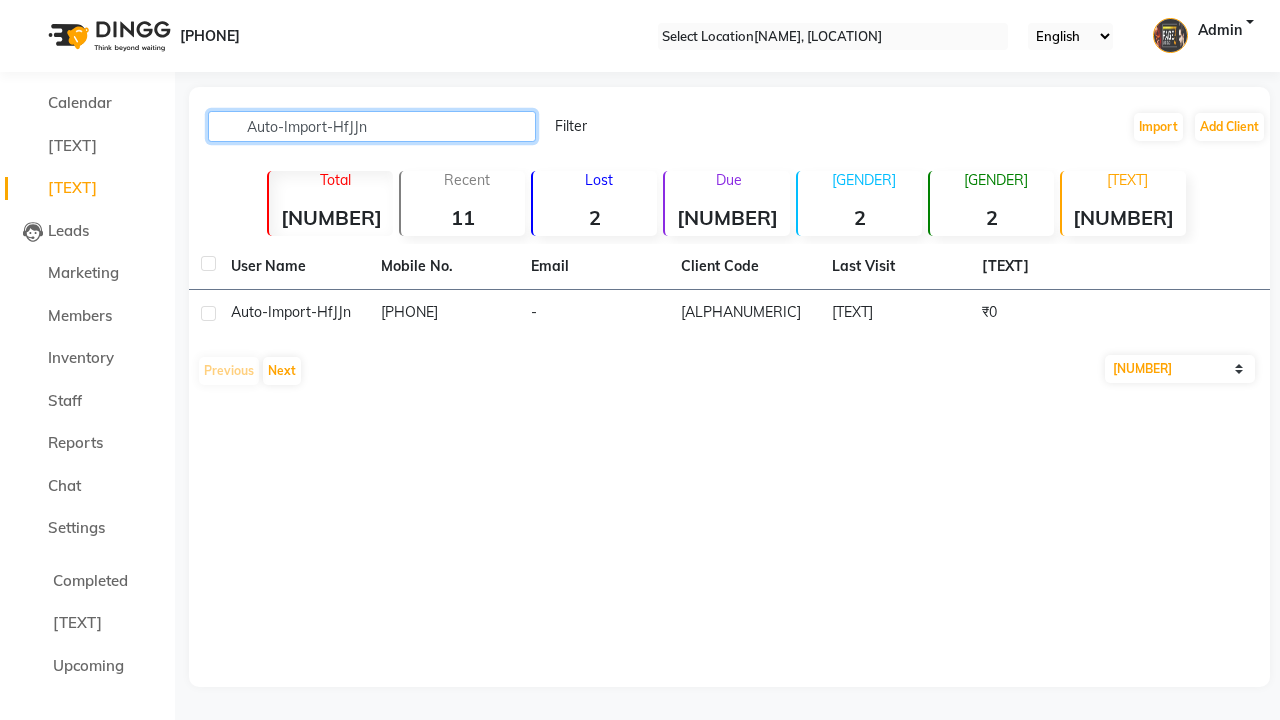 type on "Auto-Import-HfJJn" 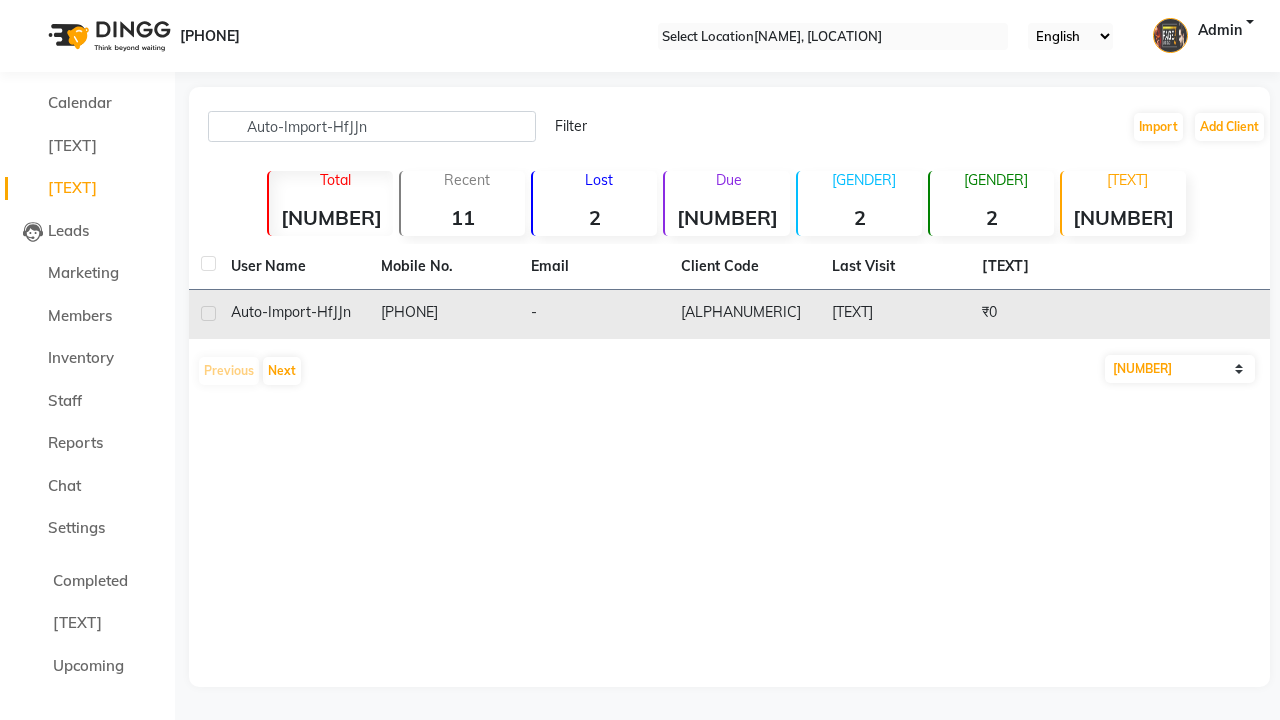 click on "[ALPHANUMERIC]" at bounding box center [744, 314] 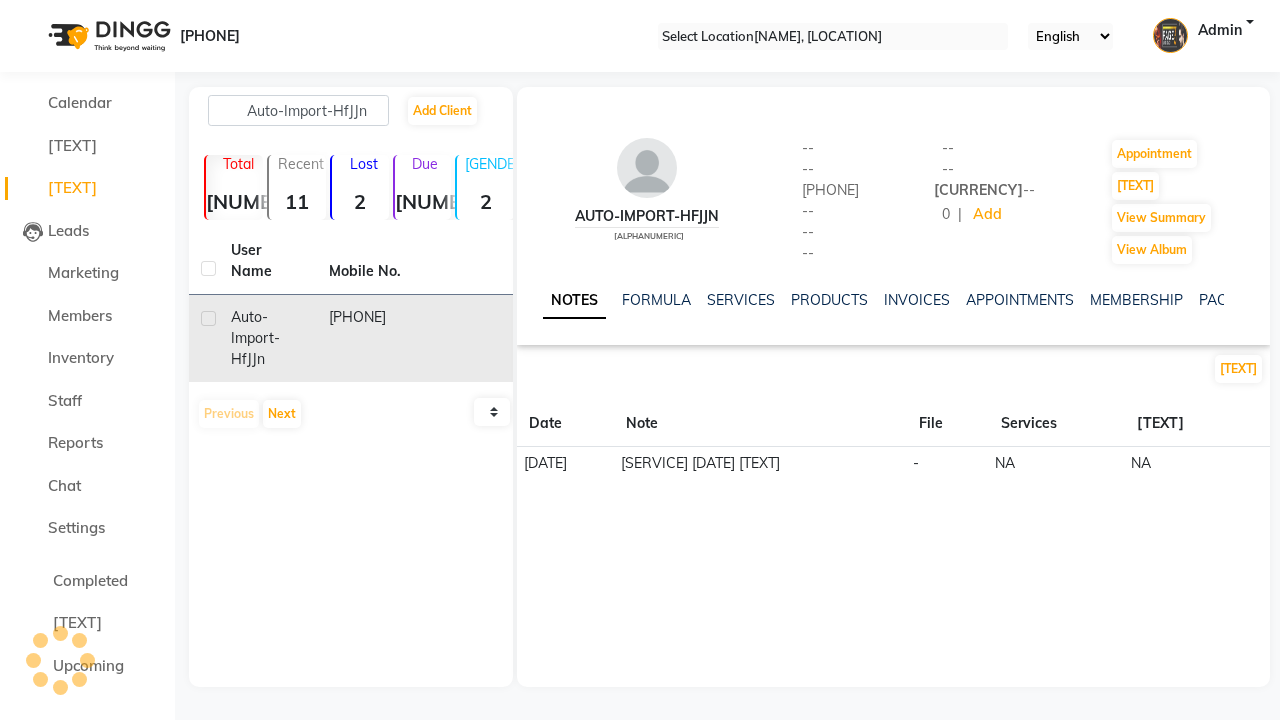 click on "NOTES" at bounding box center (574, 301) 